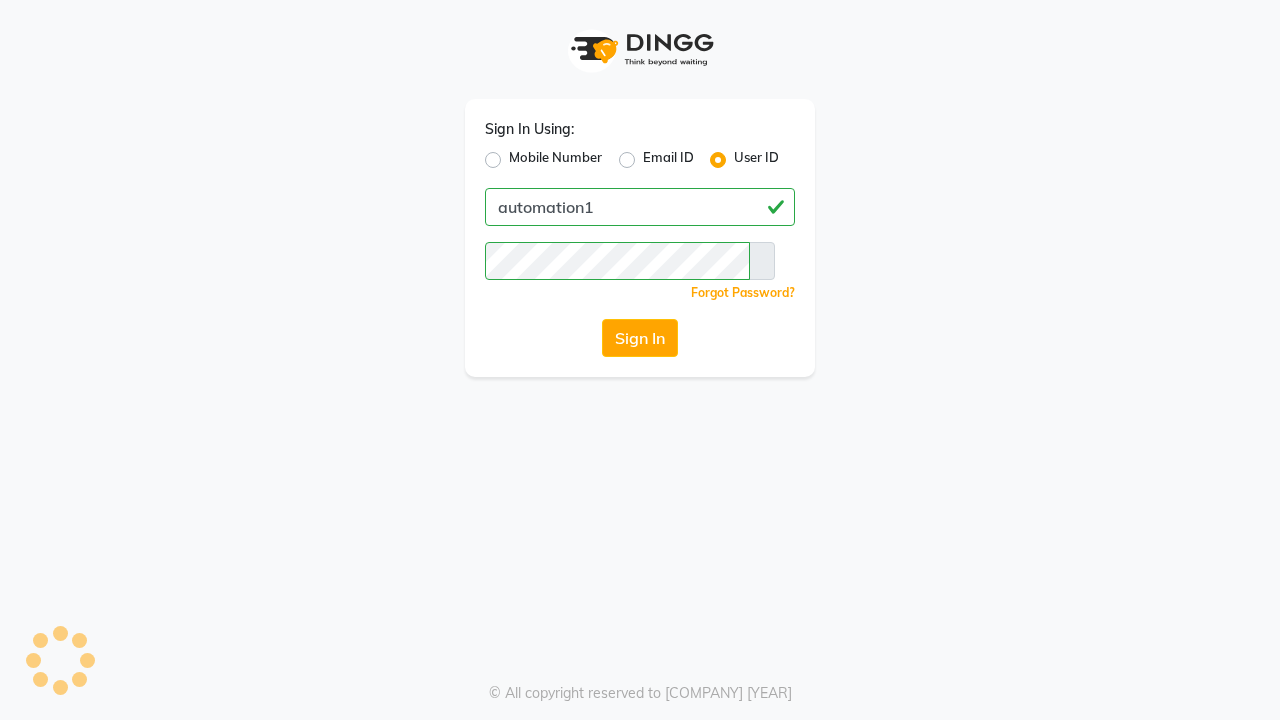 scroll, scrollTop: 0, scrollLeft: 0, axis: both 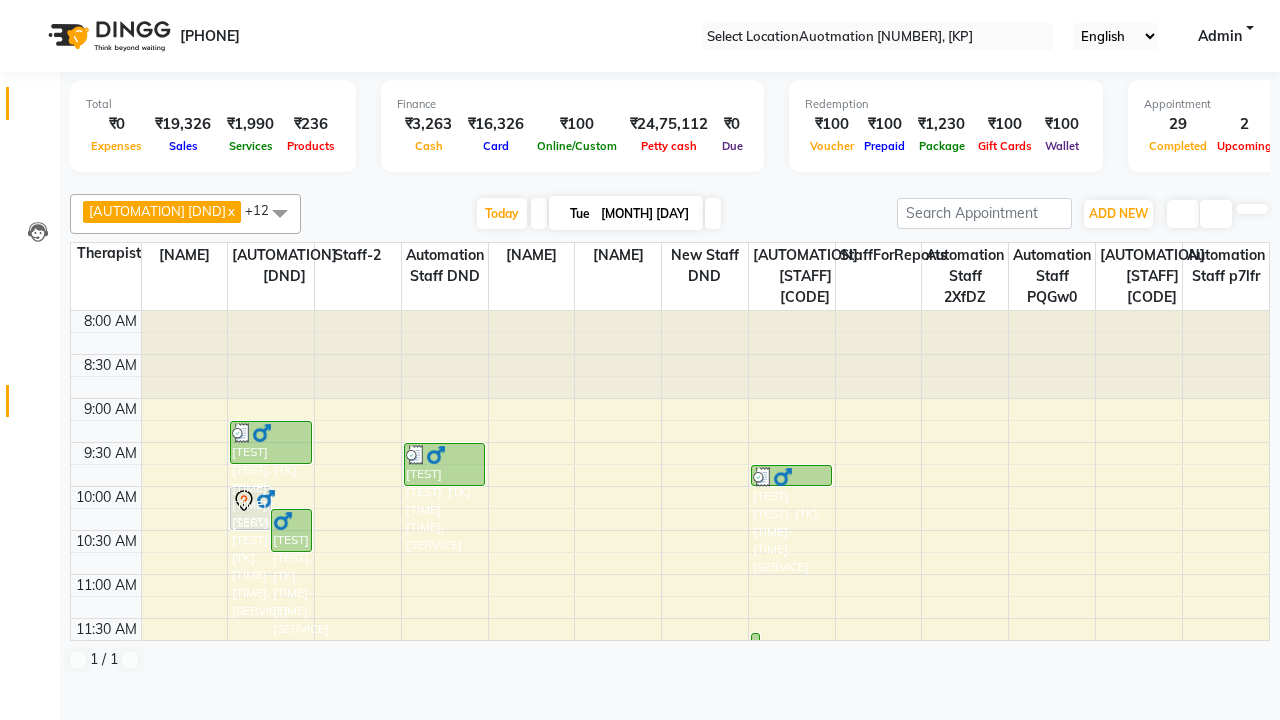 click at bounding box center [37, 406] 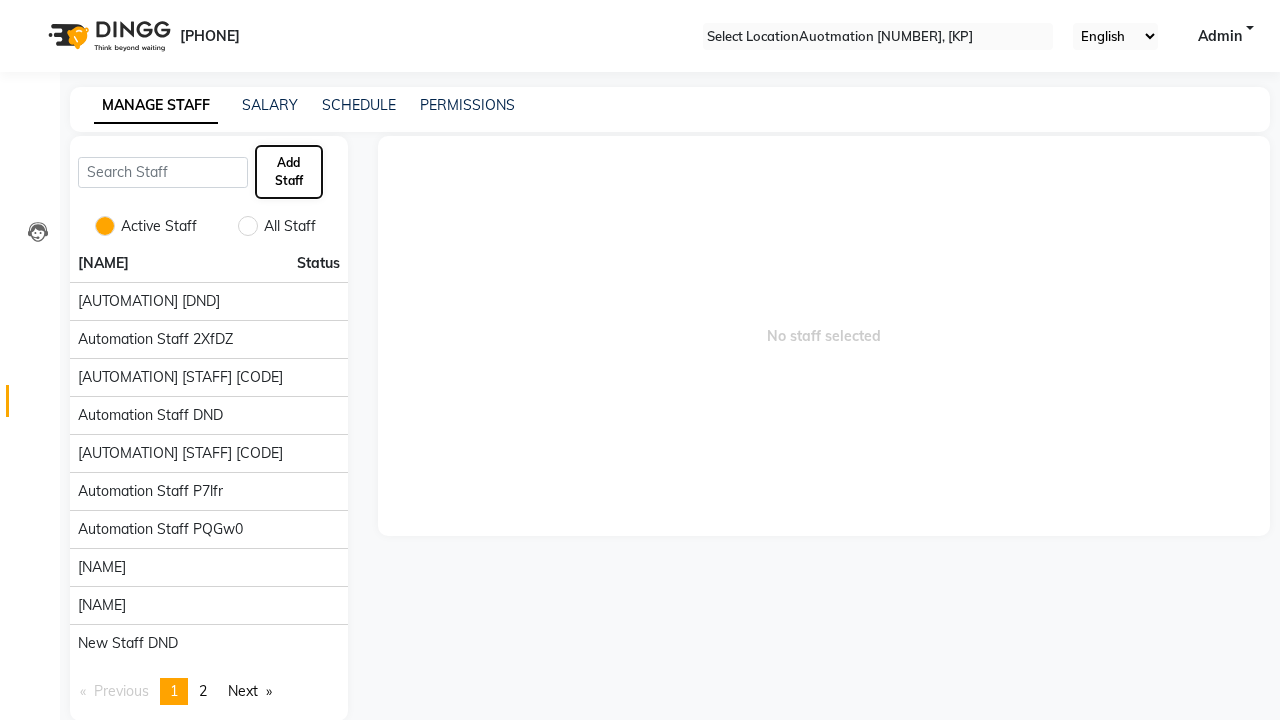 click on "Add Staff" at bounding box center (289, 172) 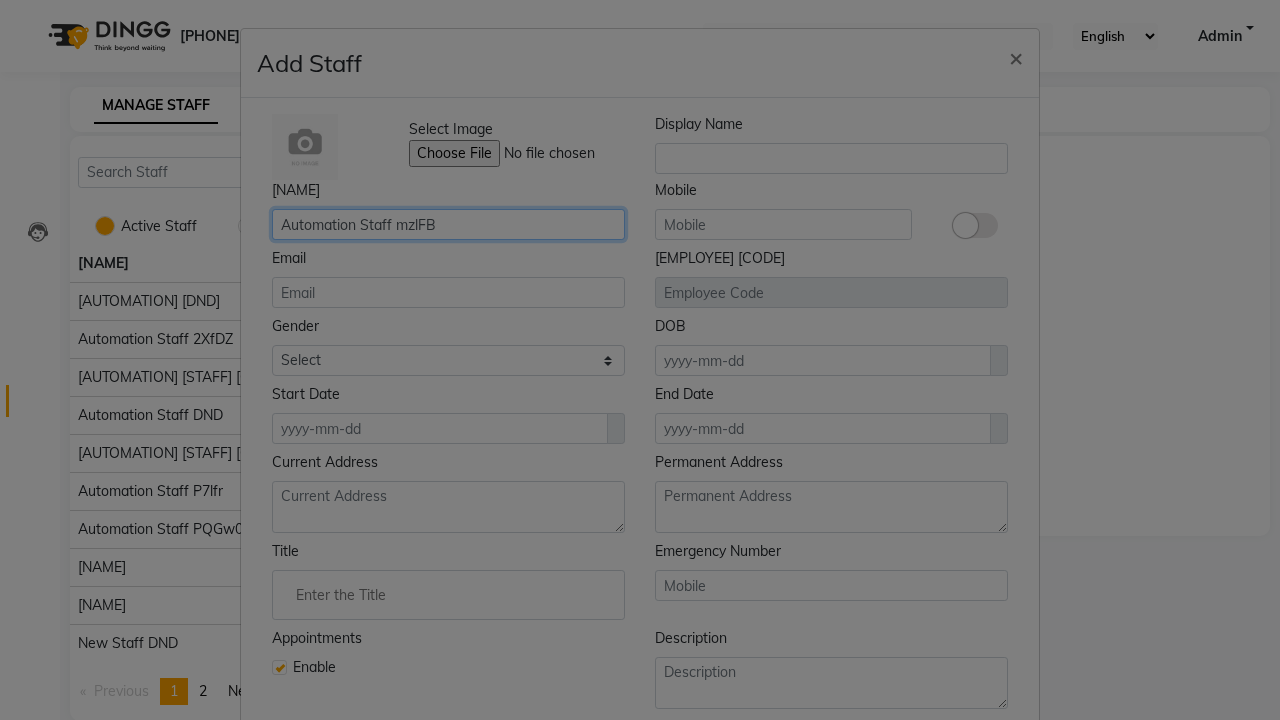 type on "Automation Staff mzlFB" 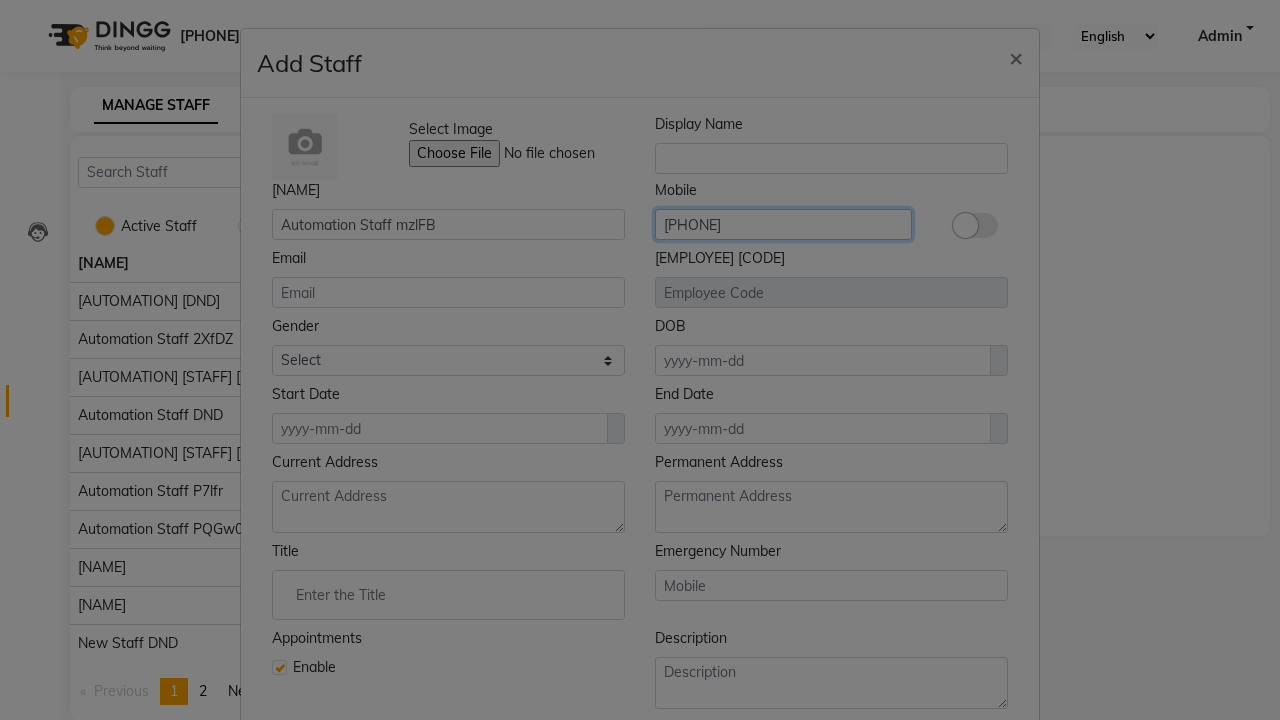 type on "[PHONE]" 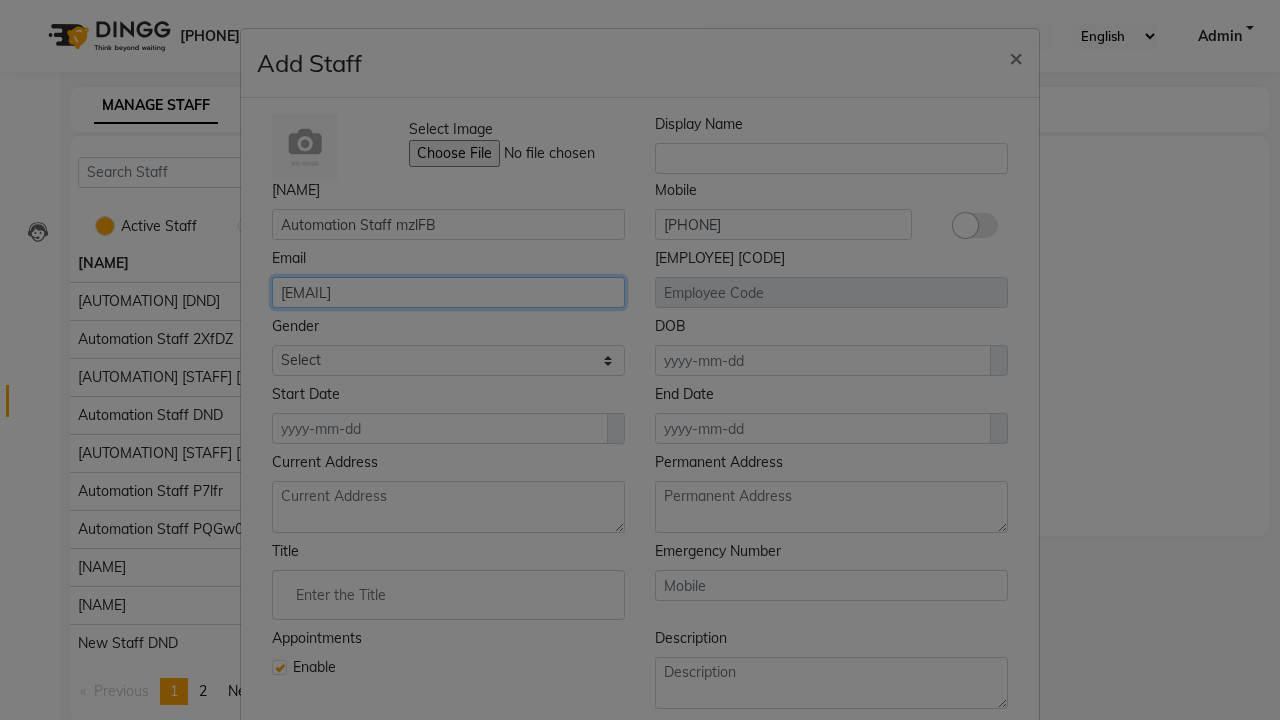 type on "[EMAIL]" 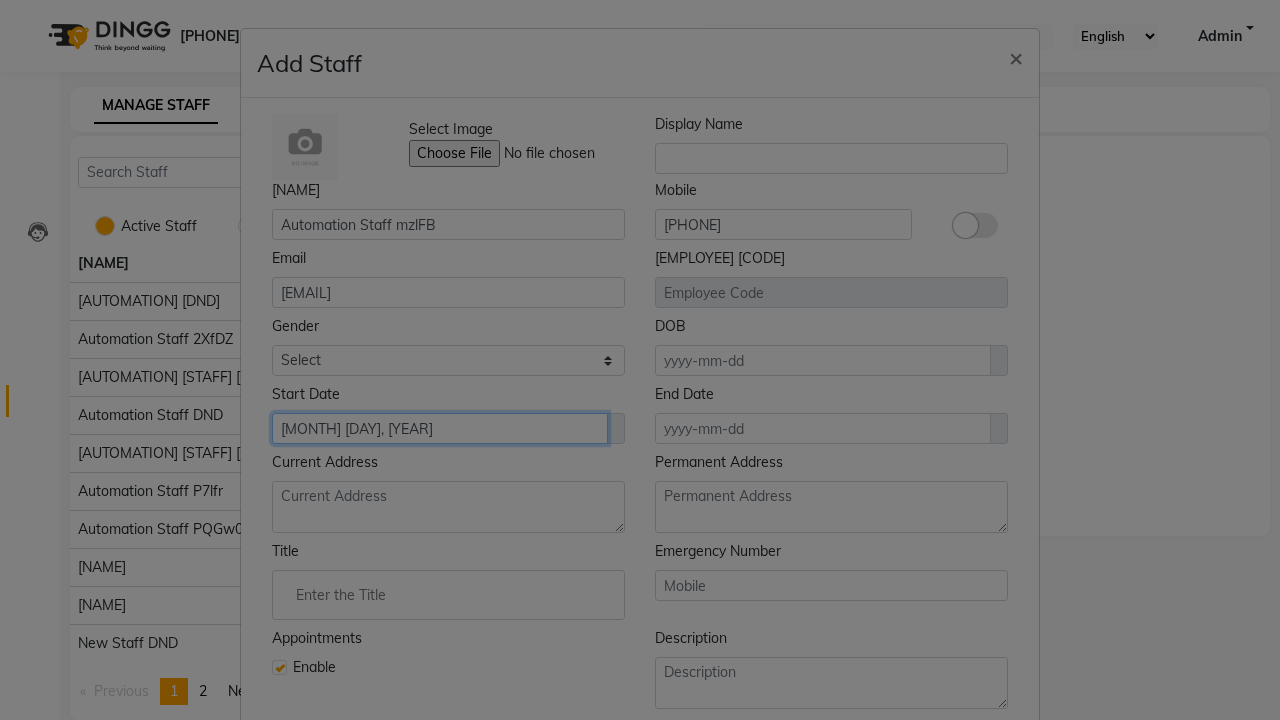 type on "[MONTH] [DAY], [YEAR]" 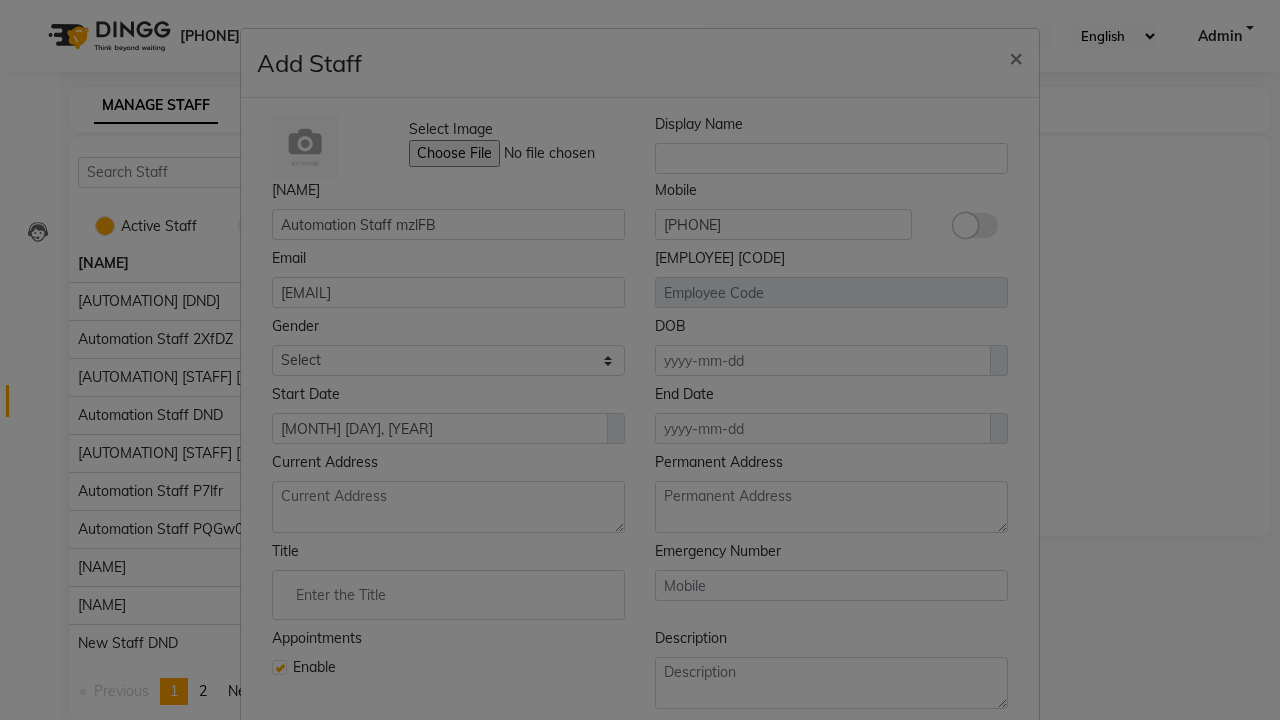 click on "Save" at bounding box center [992, 818] 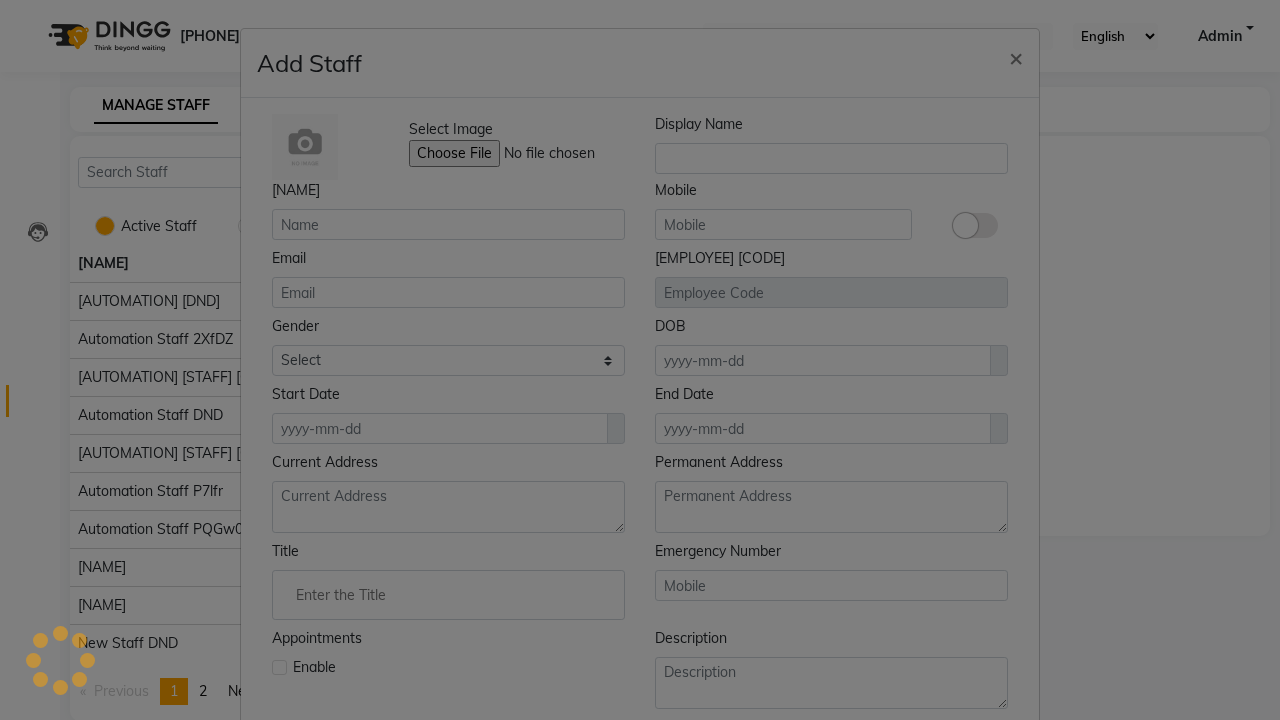 scroll, scrollTop: 162, scrollLeft: 0, axis: vertical 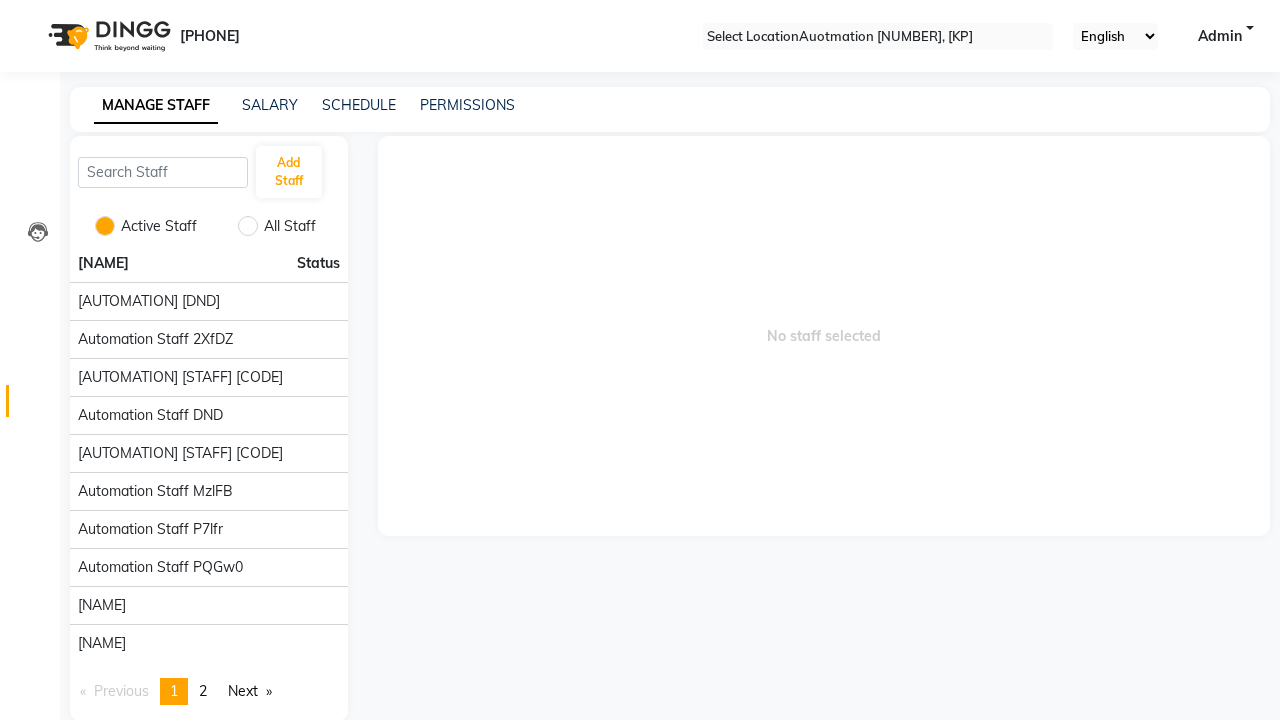 click on "Employee created successfully." at bounding box center [640, 782] 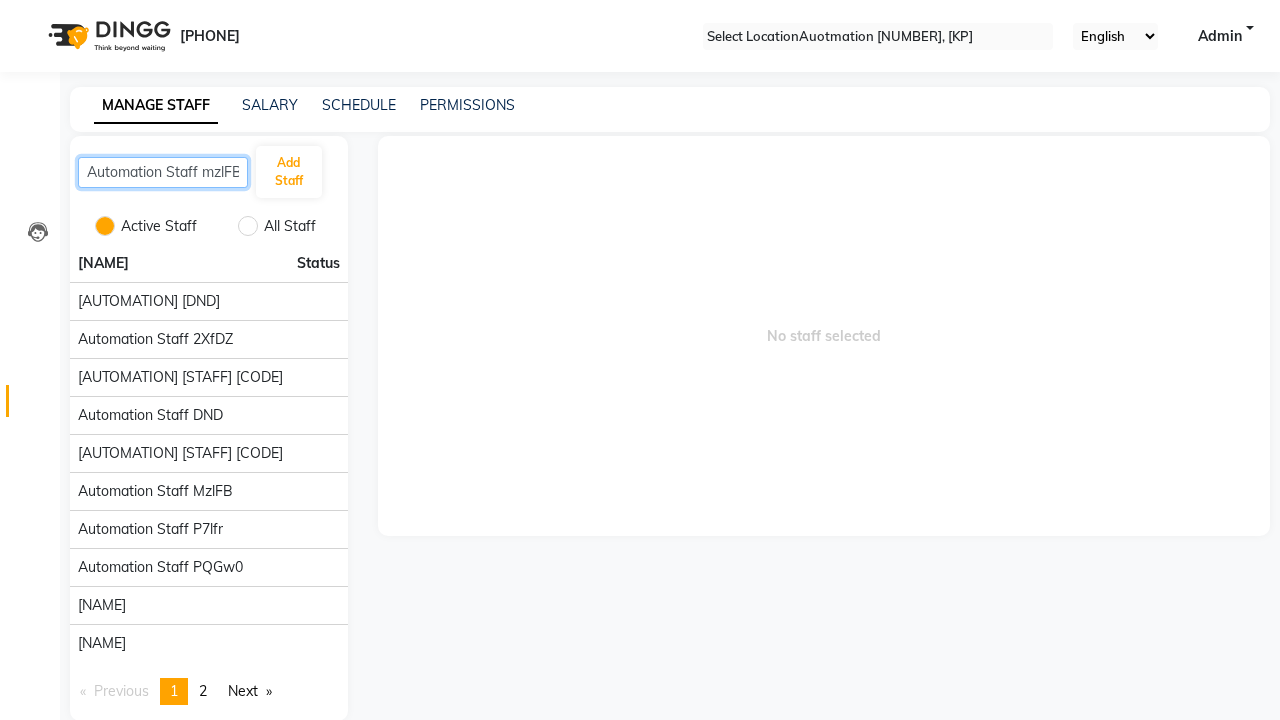 scroll, scrollTop: 0, scrollLeft: 6, axis: horizontal 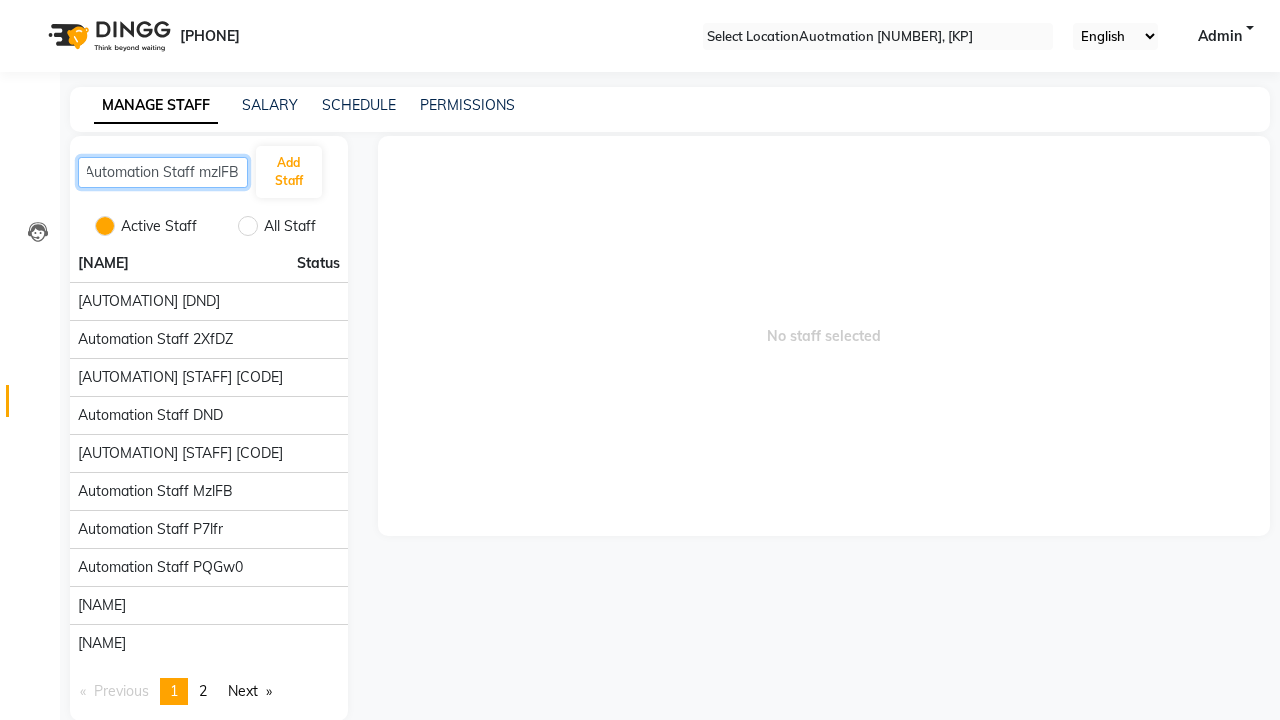 type on "Automation Staff mzlFB" 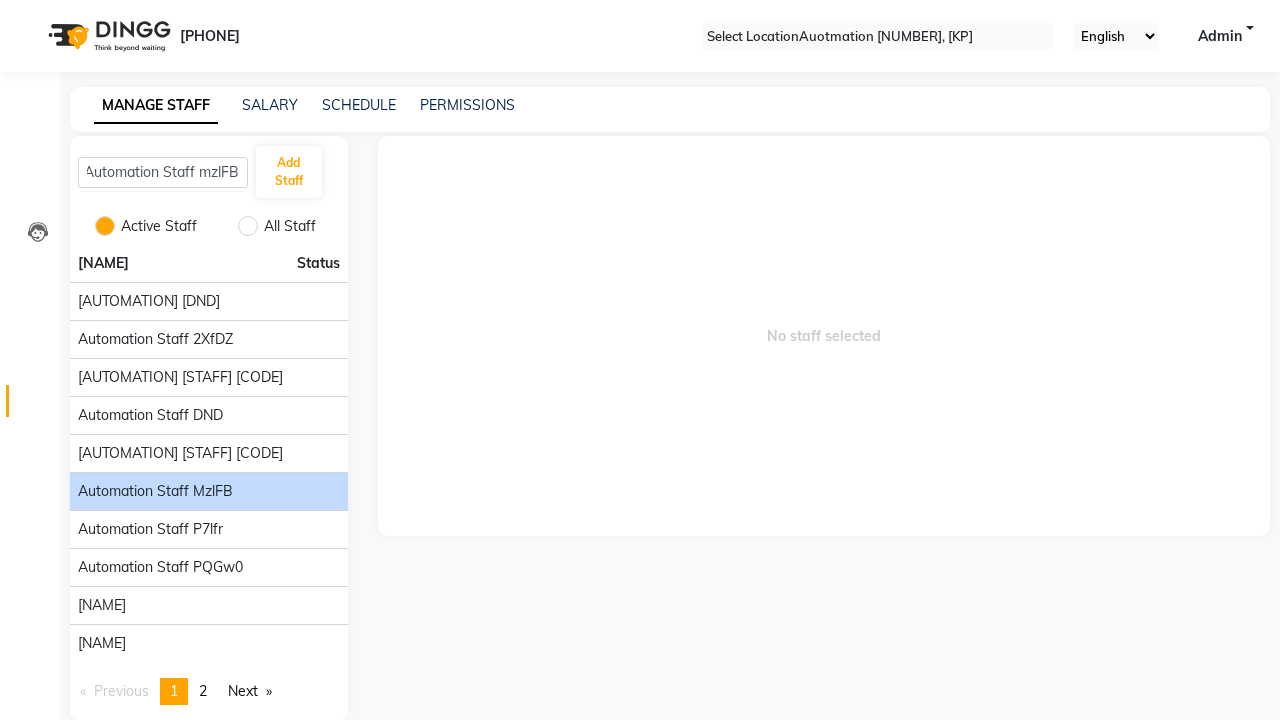 click on "Automation Staff mzlFB" at bounding box center [149, 301] 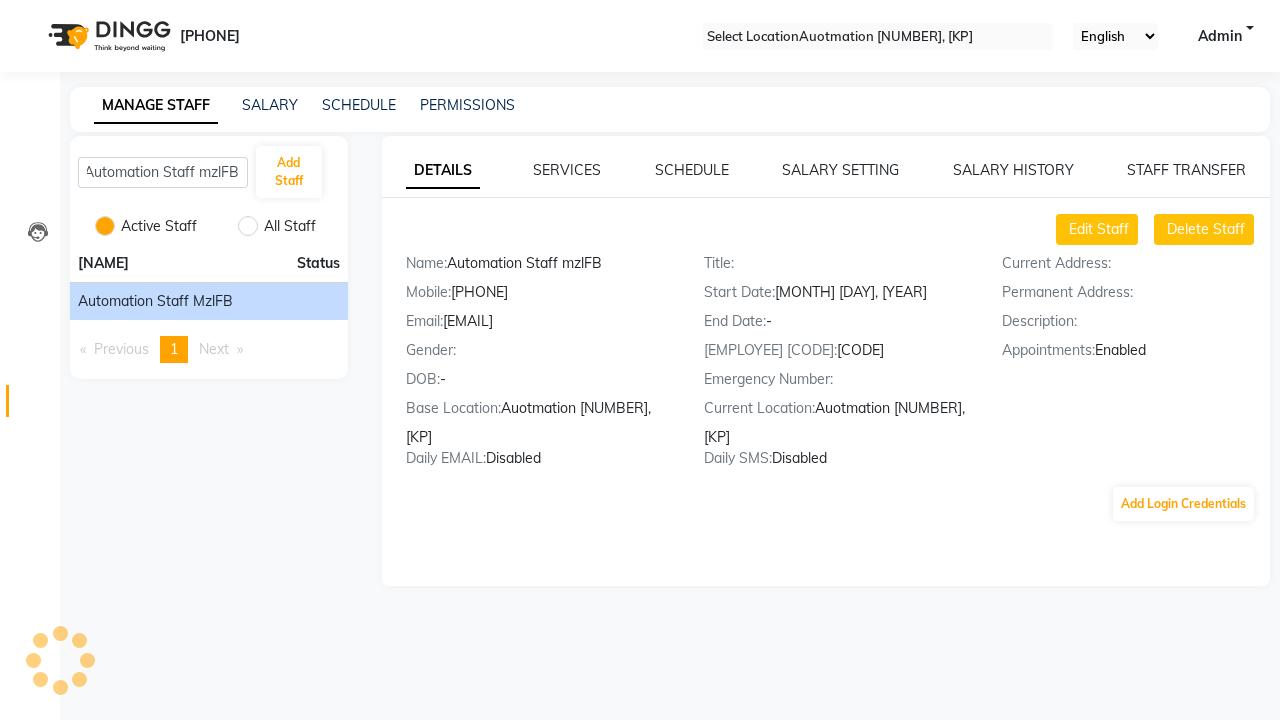 scroll, scrollTop: 0, scrollLeft: 0, axis: both 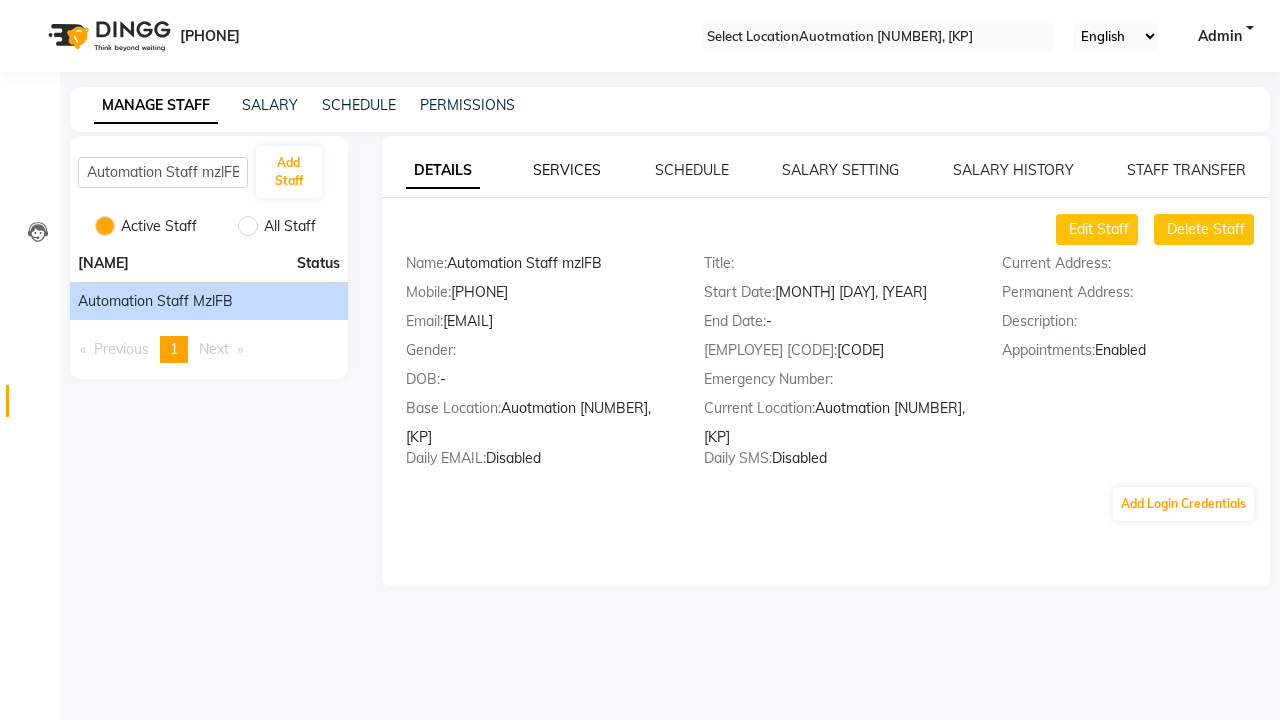 click on "SERVICES" at bounding box center (443, 171) 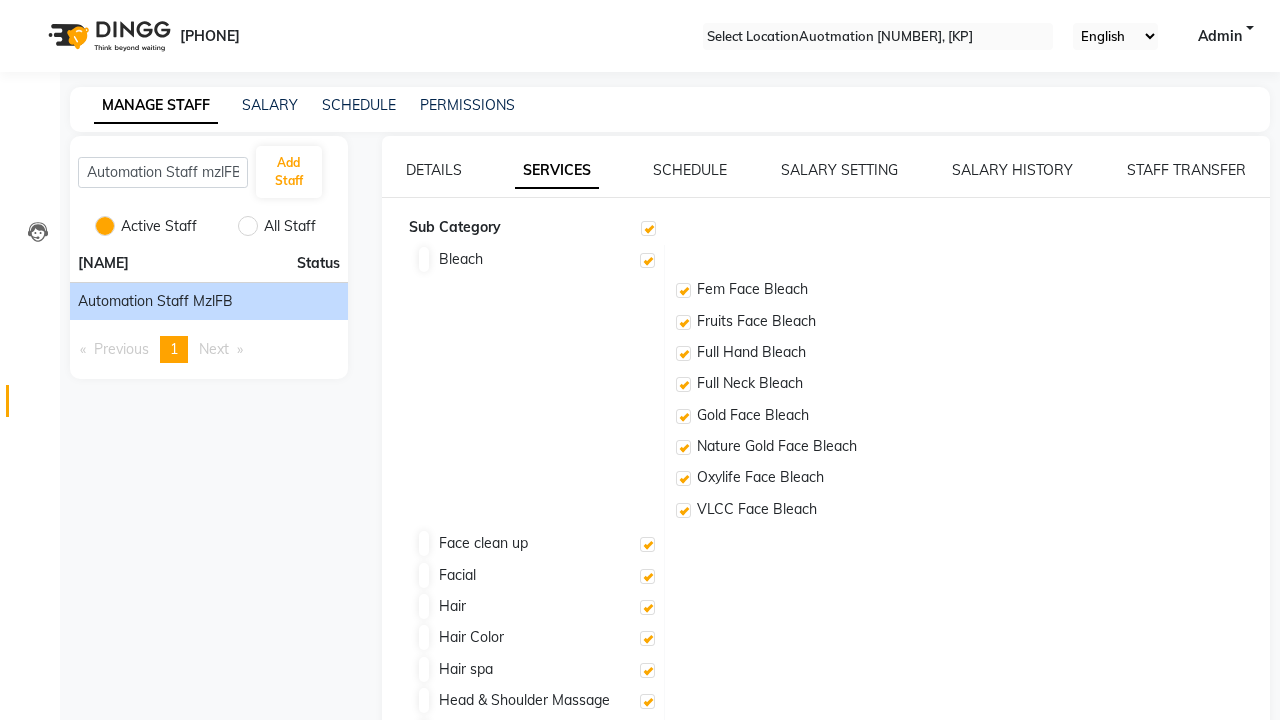 click at bounding box center [647, 260] 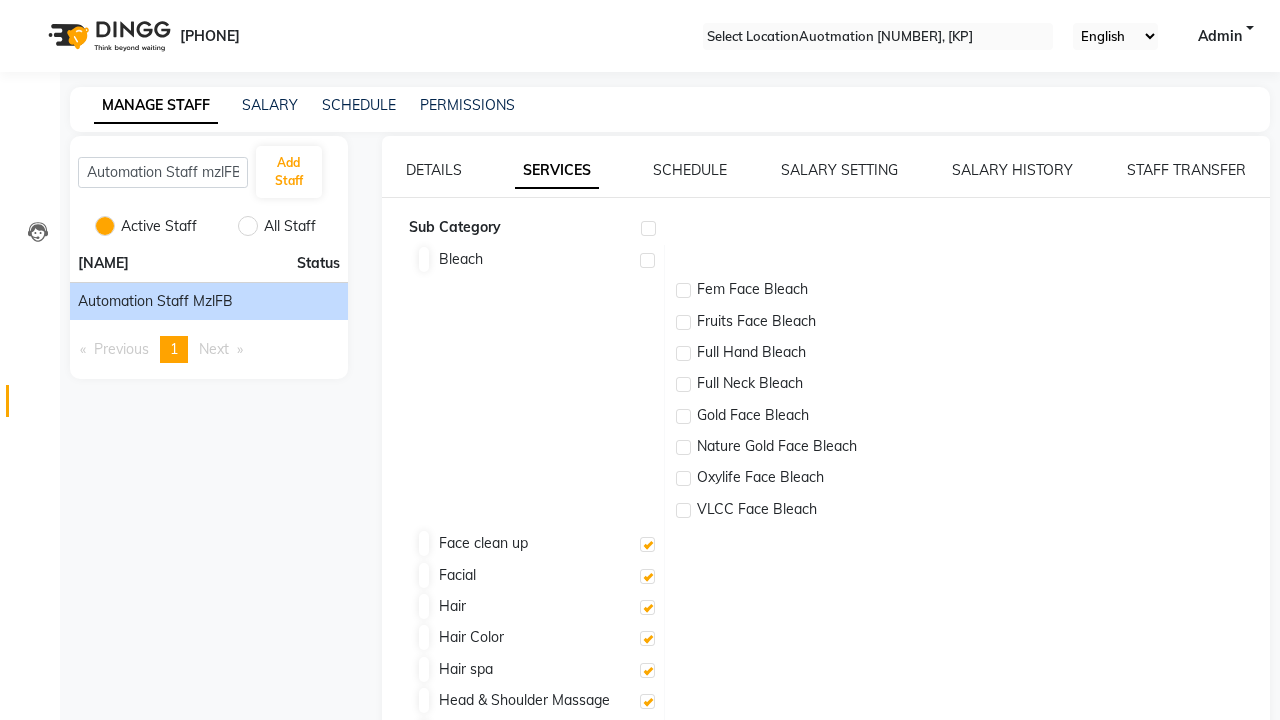 click on "Deleted successfully!" at bounding box center [640, 1470] 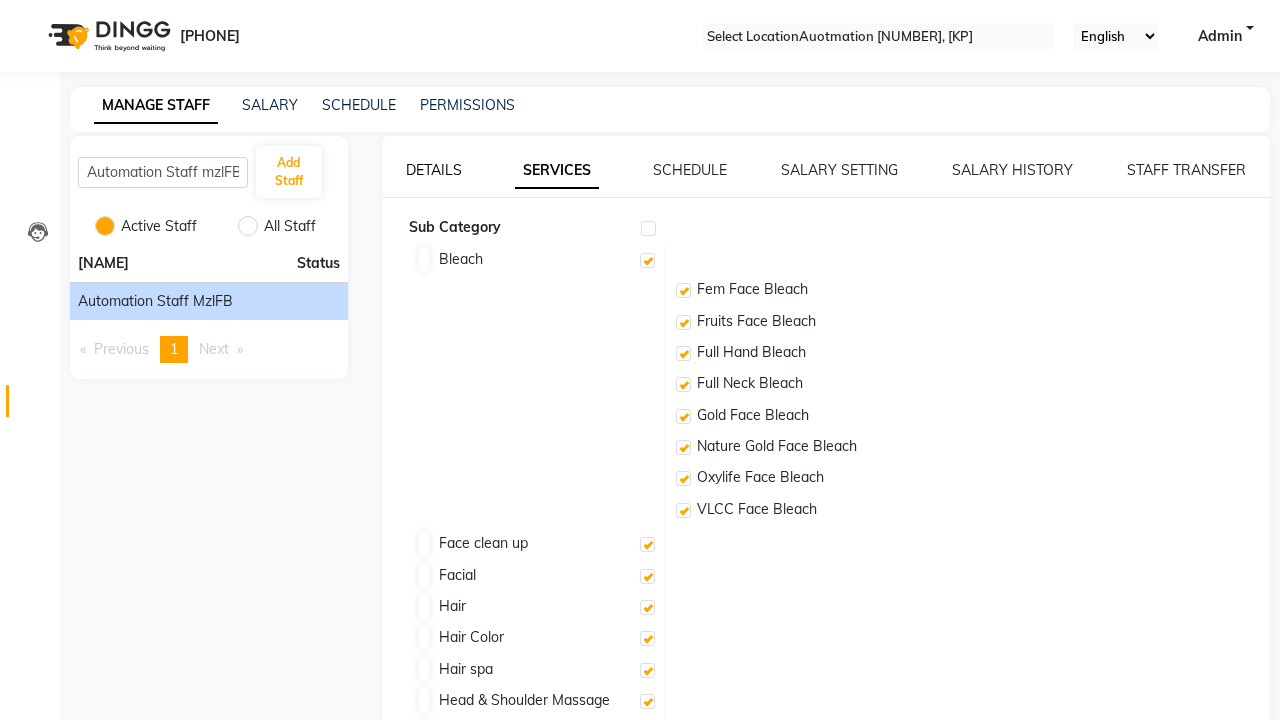 click on "Services added successfully!" at bounding box center (640, 1470) 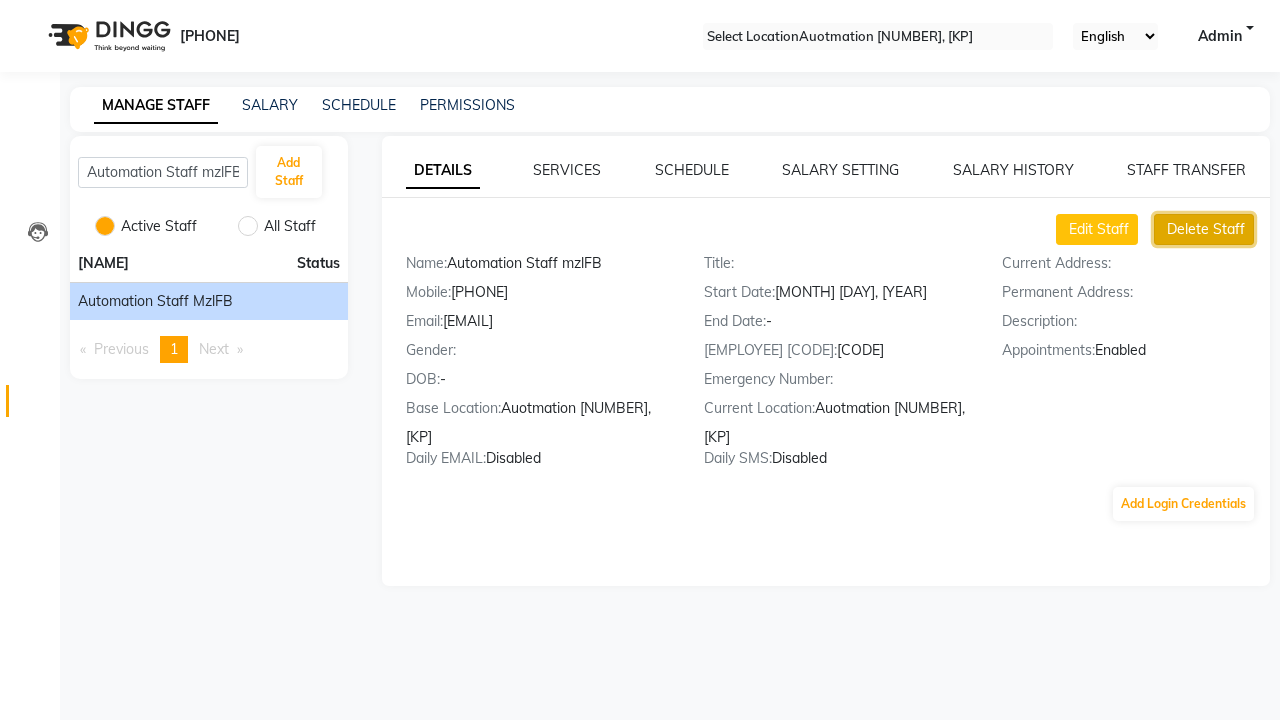 click on "Delete Staff" at bounding box center [1099, 229] 